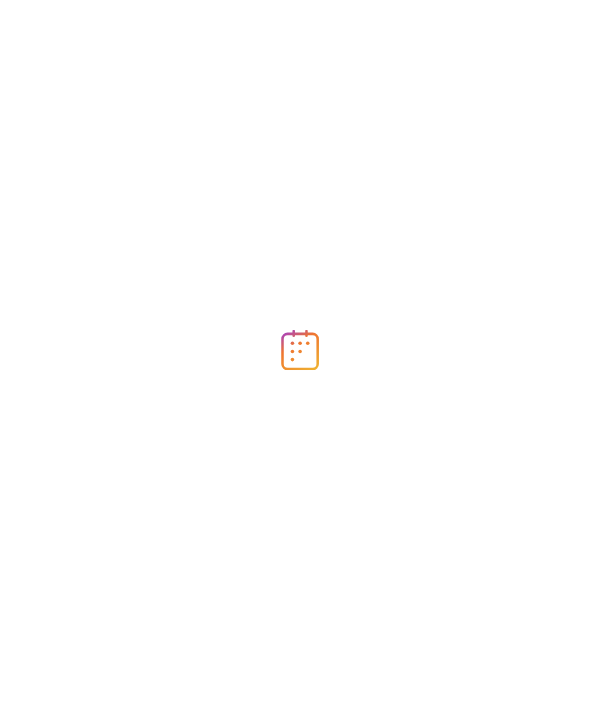 scroll, scrollTop: 0, scrollLeft: 0, axis: both 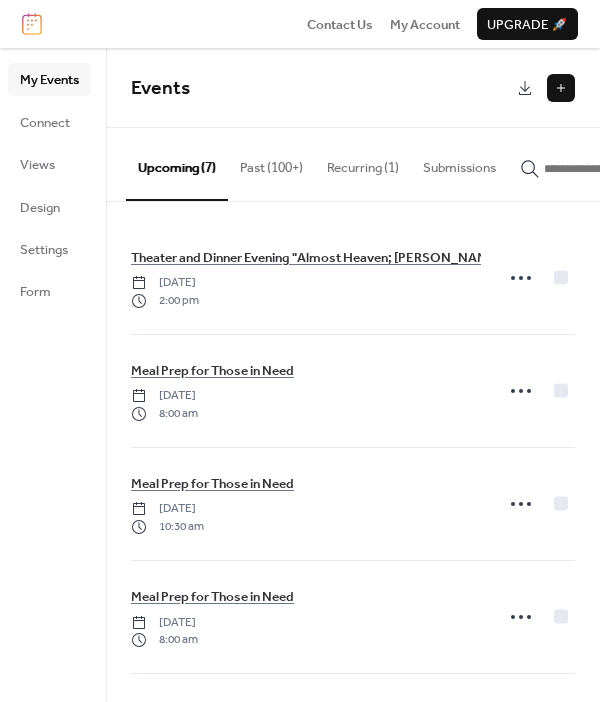 click at bounding box center [561, 88] 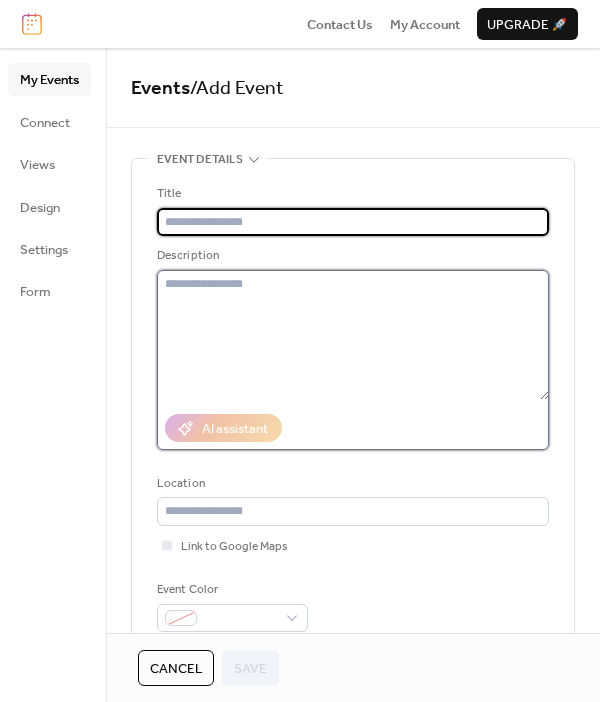 click at bounding box center [353, 335] 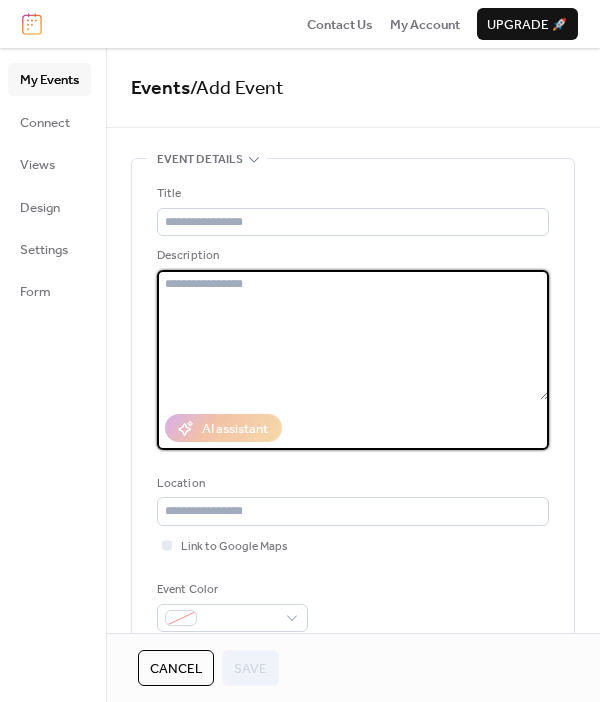 paste on "**********" 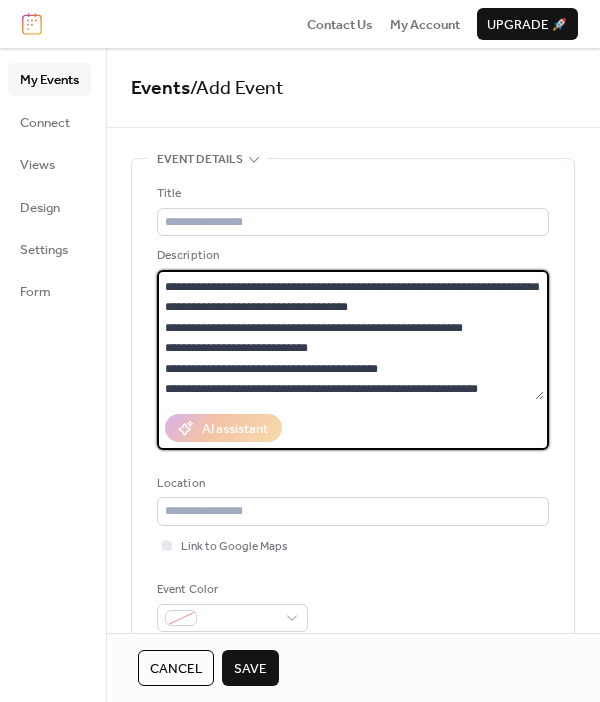 scroll, scrollTop: 0, scrollLeft: 0, axis: both 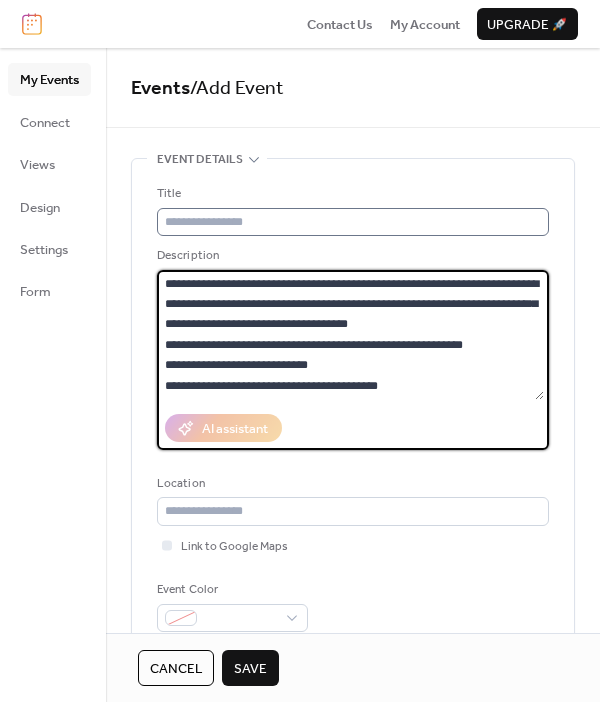 type on "**********" 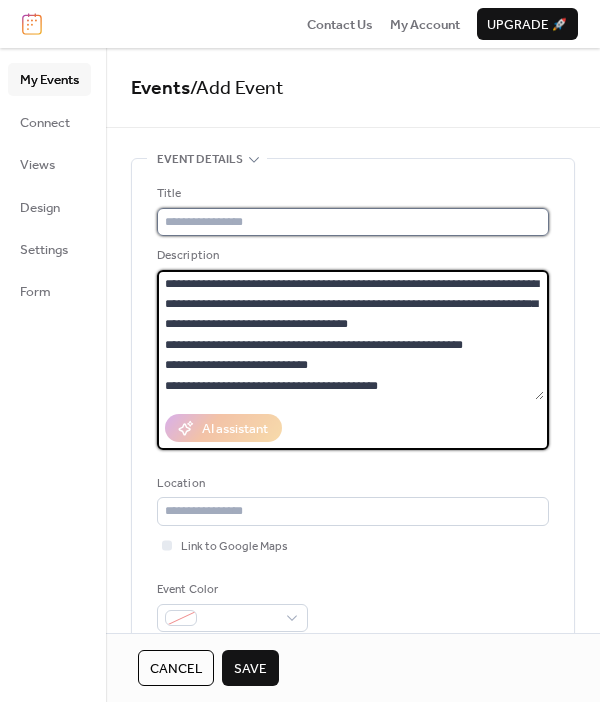 click at bounding box center [353, 222] 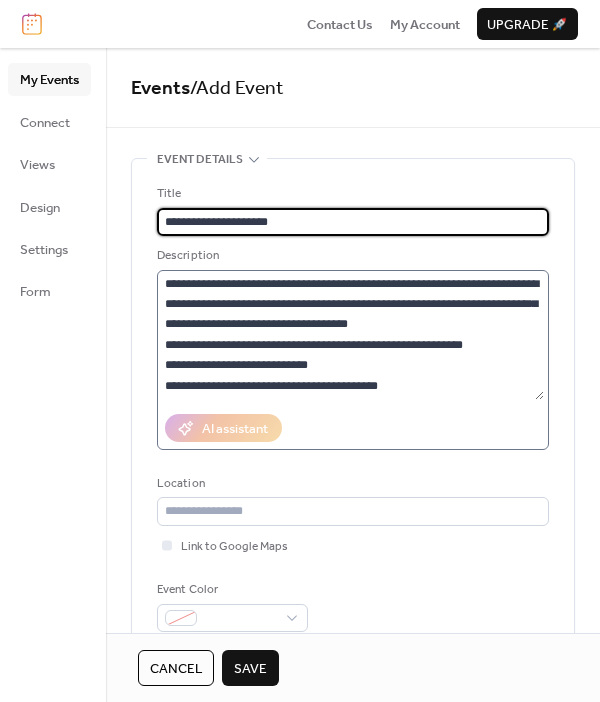 type on "**********" 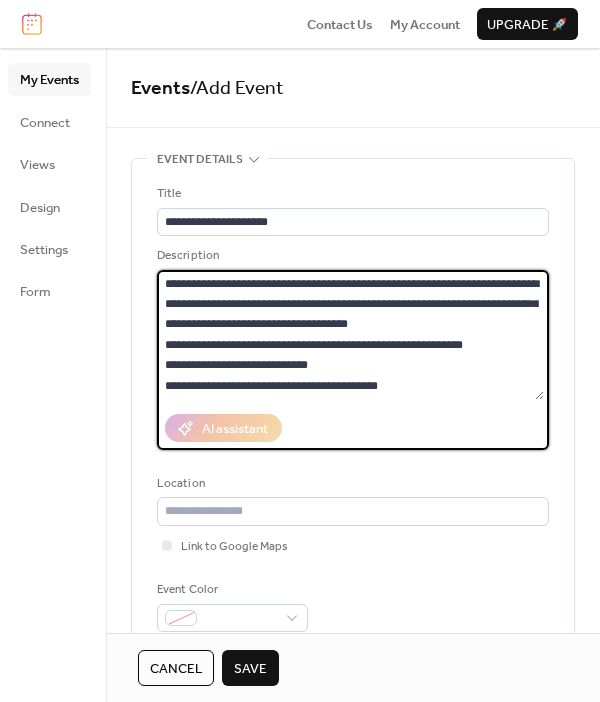 click on "**********" at bounding box center (350, 335) 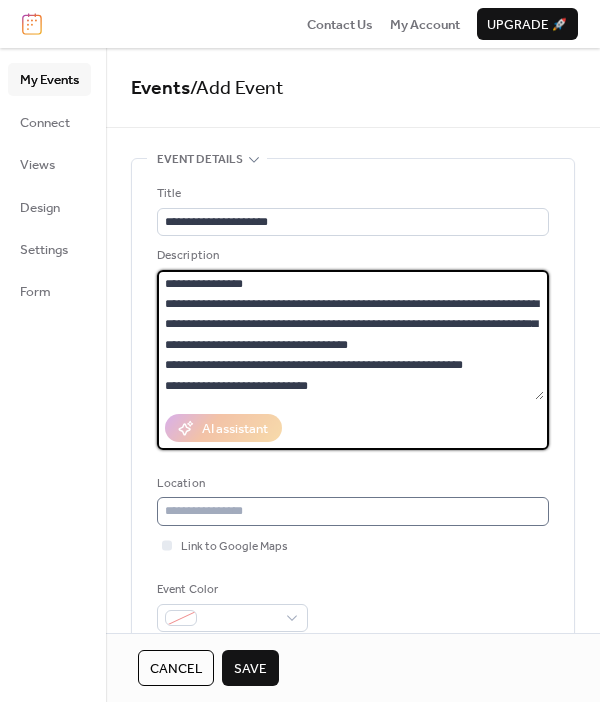 type on "**********" 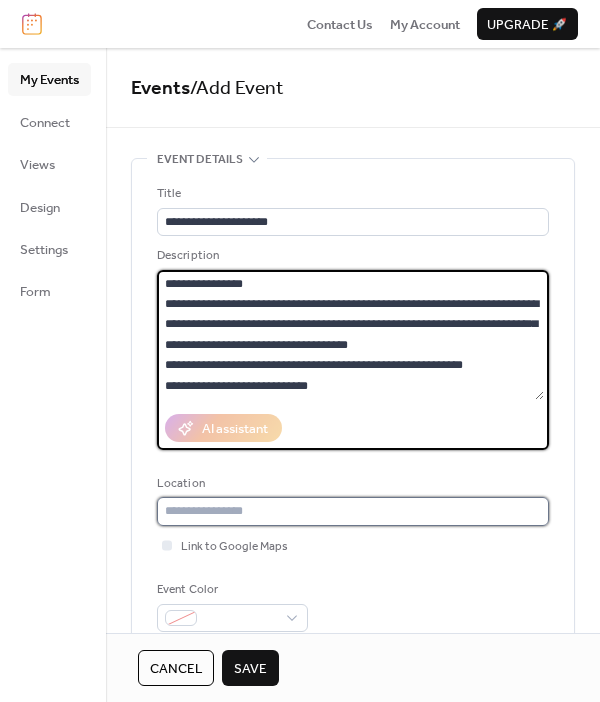 click at bounding box center (353, 511) 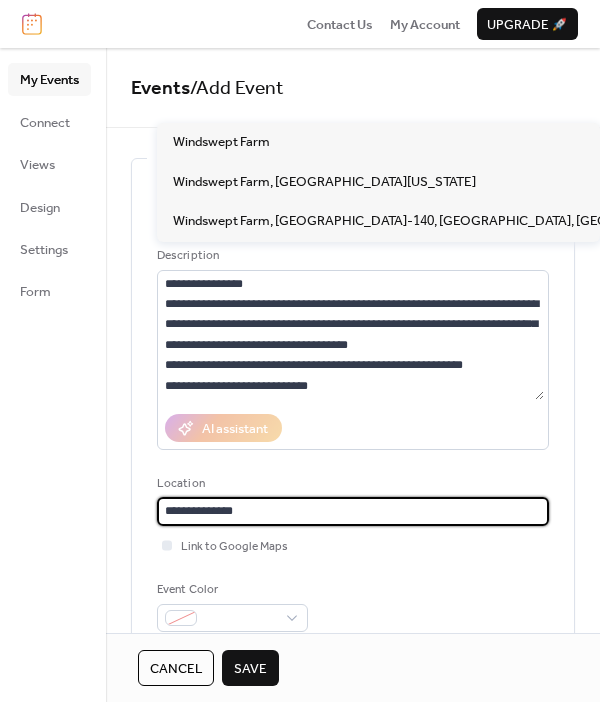 scroll, scrollTop: 0, scrollLeft: 0, axis: both 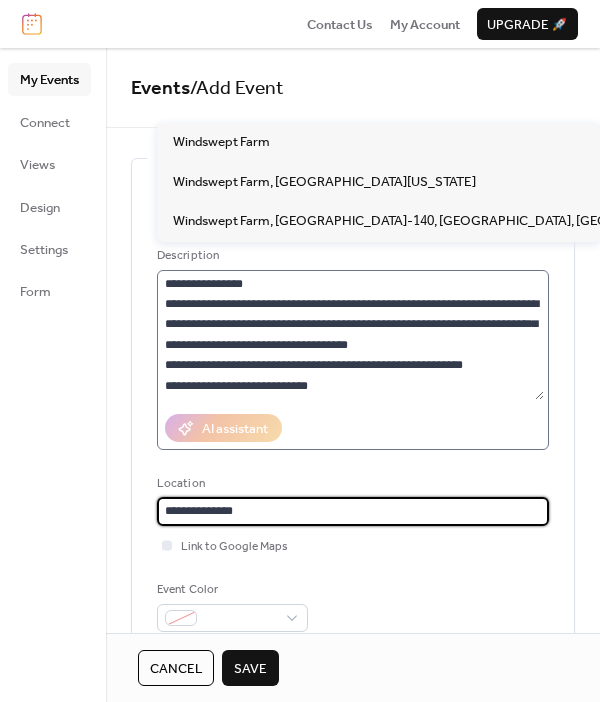 type on "**********" 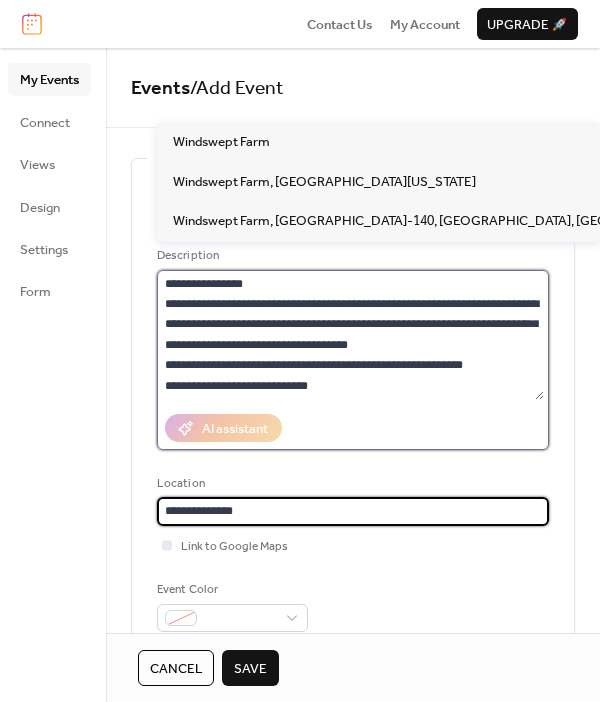 scroll, scrollTop: 0, scrollLeft: 0, axis: both 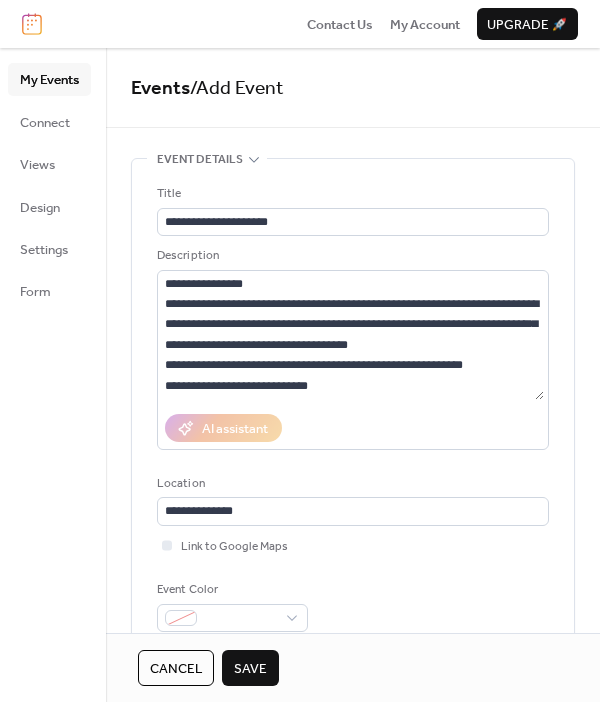 click on "Save" at bounding box center (250, 669) 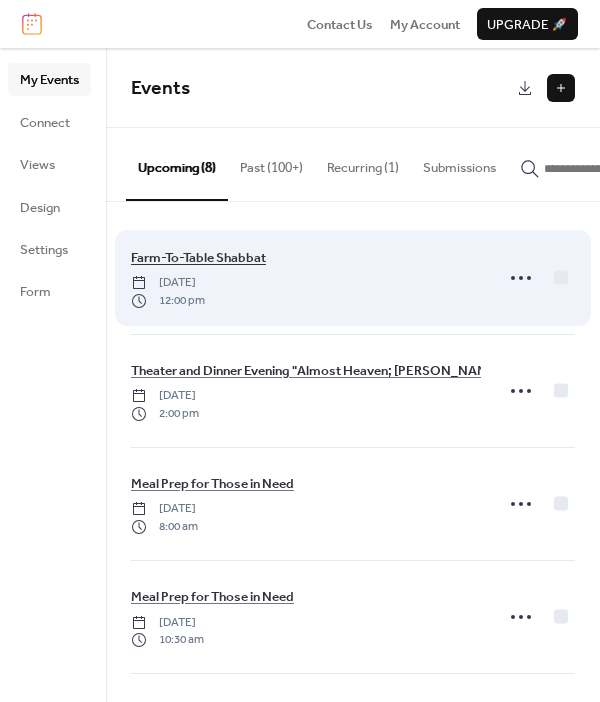 click on "Farm-To-Table Shabbat" at bounding box center (198, 258) 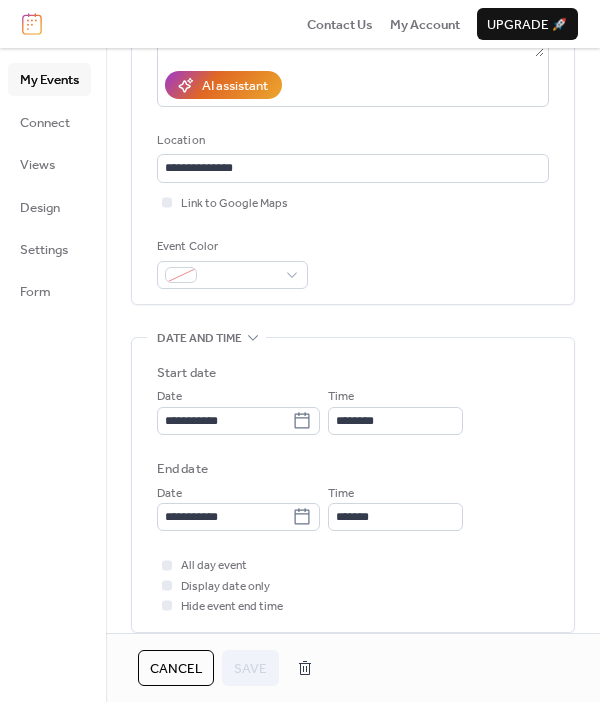 scroll, scrollTop: 350, scrollLeft: 0, axis: vertical 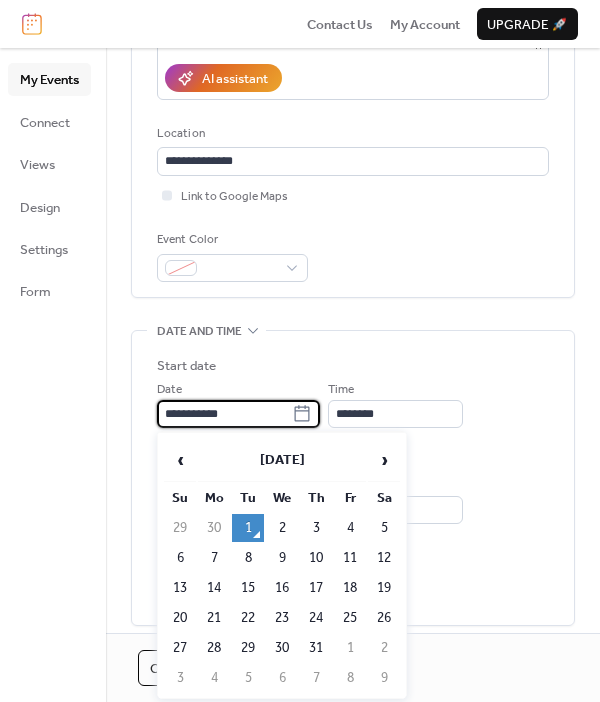 click on "**********" at bounding box center [224, 414] 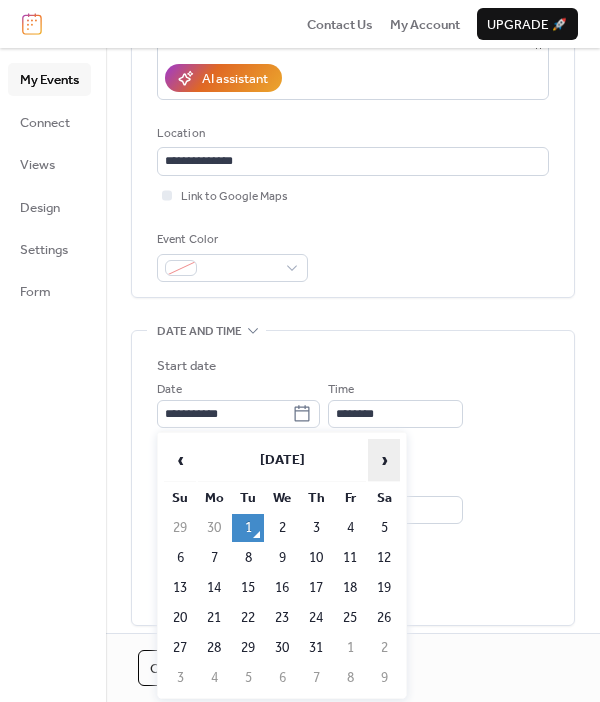 click on "›" at bounding box center (384, 460) 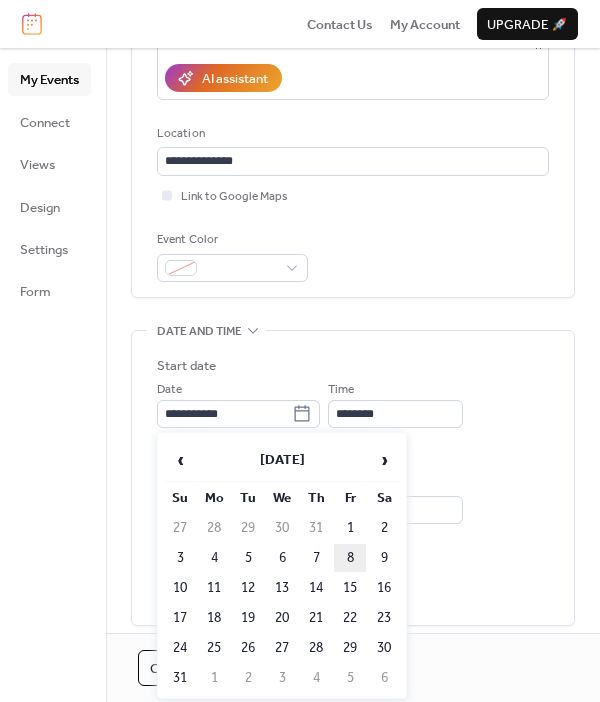 click on "8" at bounding box center [350, 558] 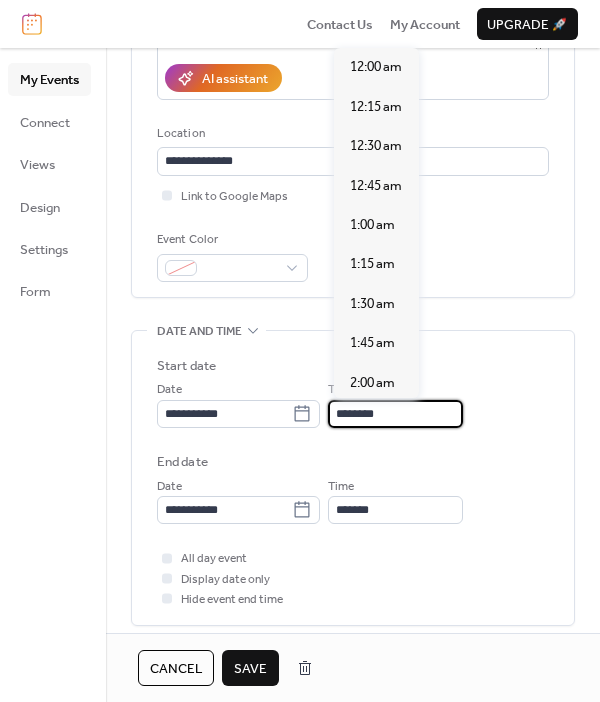 click on "********" at bounding box center [395, 414] 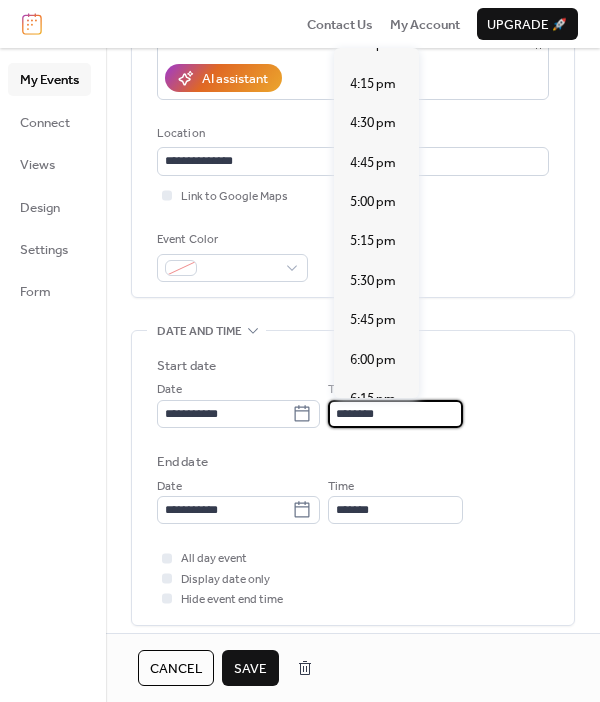 scroll, scrollTop: 2548, scrollLeft: 0, axis: vertical 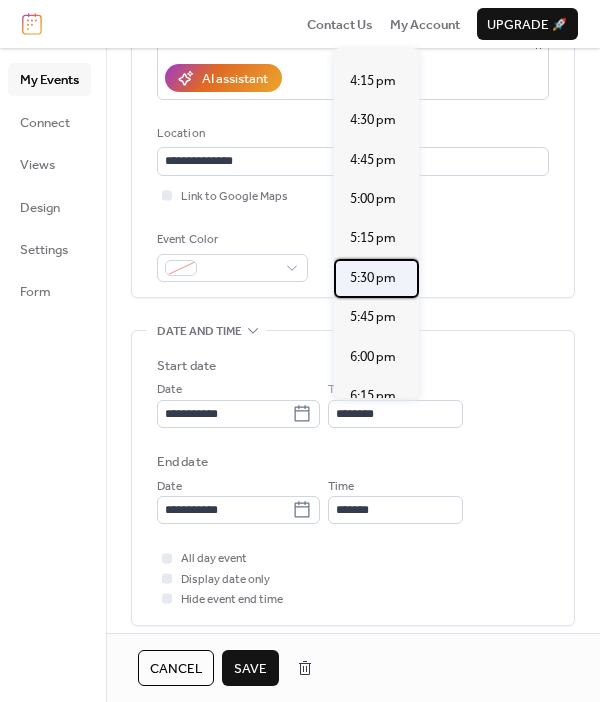 click on "5:30 pm" at bounding box center [373, 278] 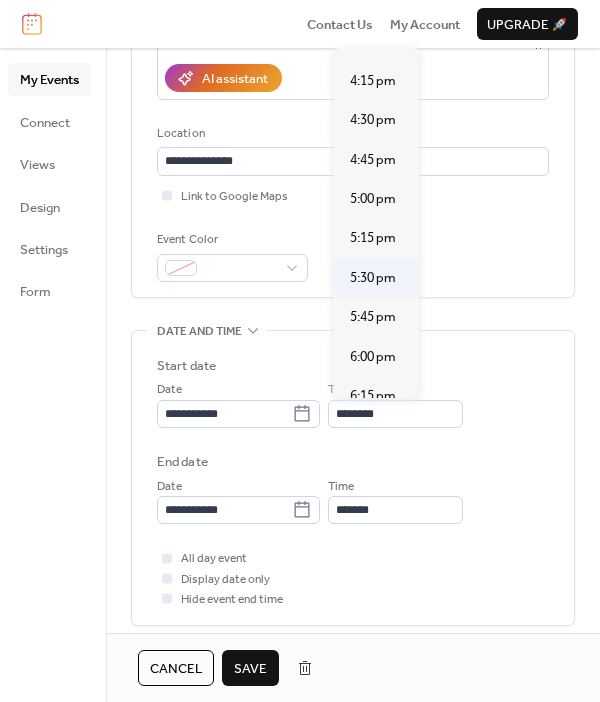 type on "*******" 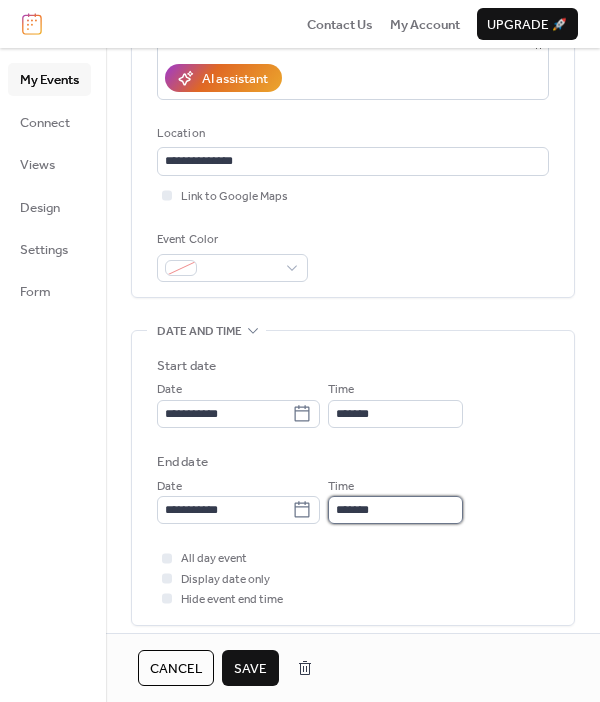click on "*******" at bounding box center [395, 510] 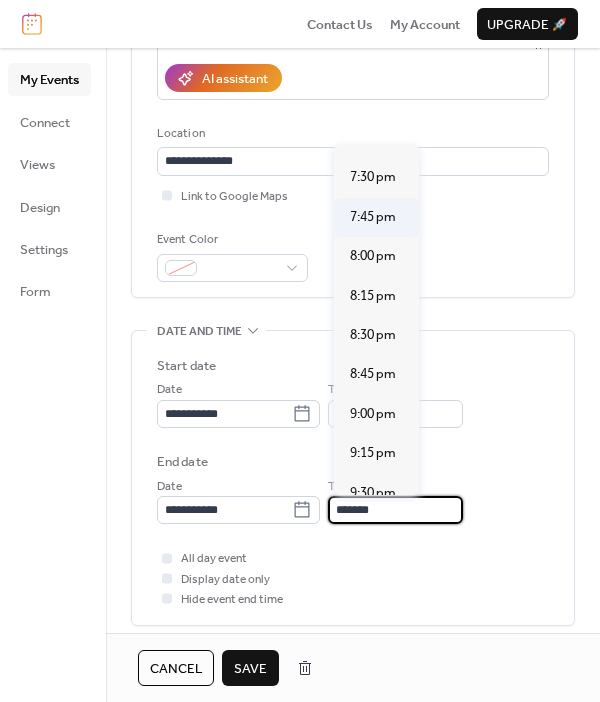 scroll, scrollTop: 282, scrollLeft: 0, axis: vertical 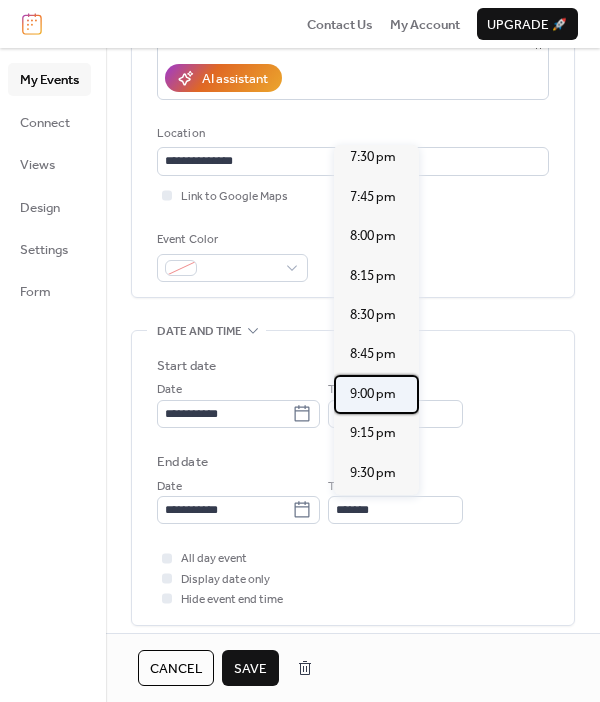 click on "9:00 pm" at bounding box center [373, 394] 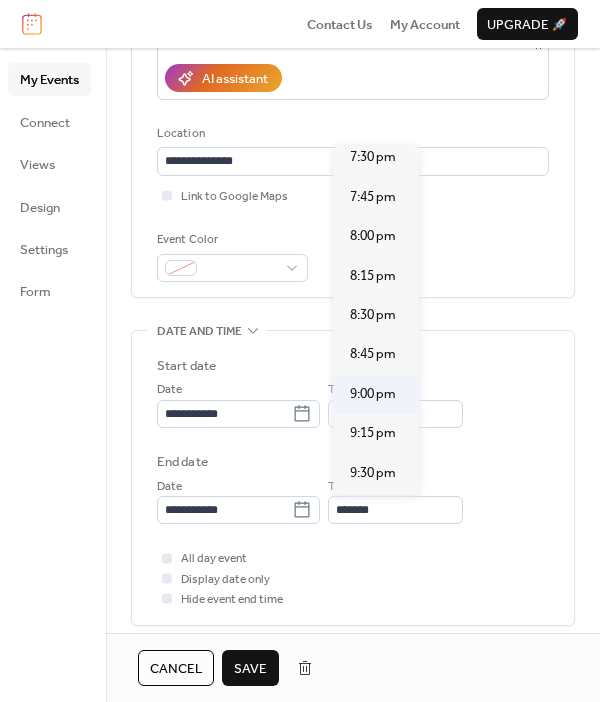 type on "*******" 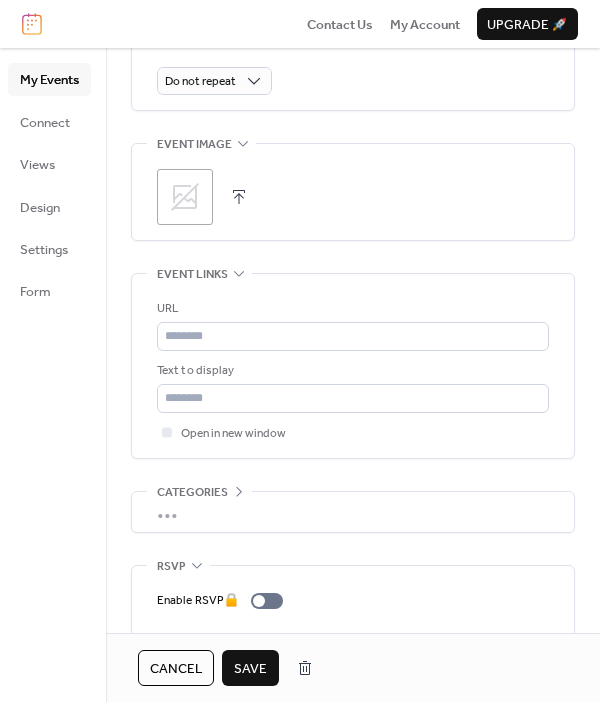 scroll, scrollTop: 1018, scrollLeft: 0, axis: vertical 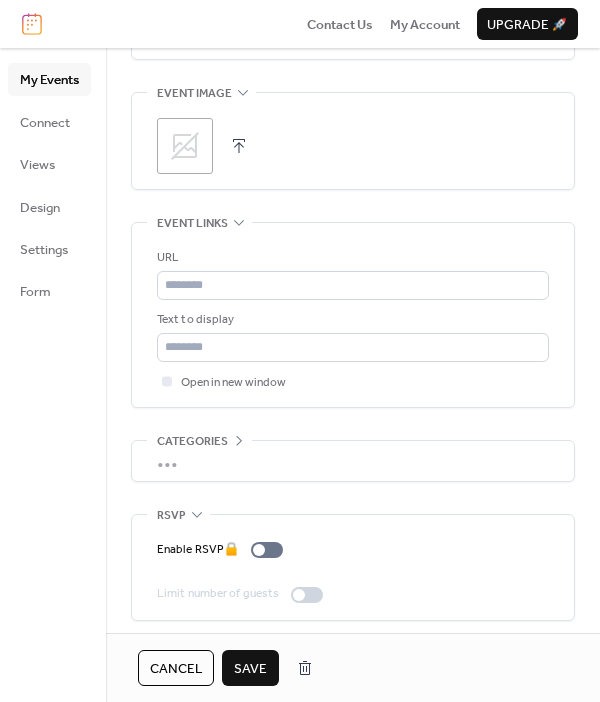 click on "Save" at bounding box center (250, 669) 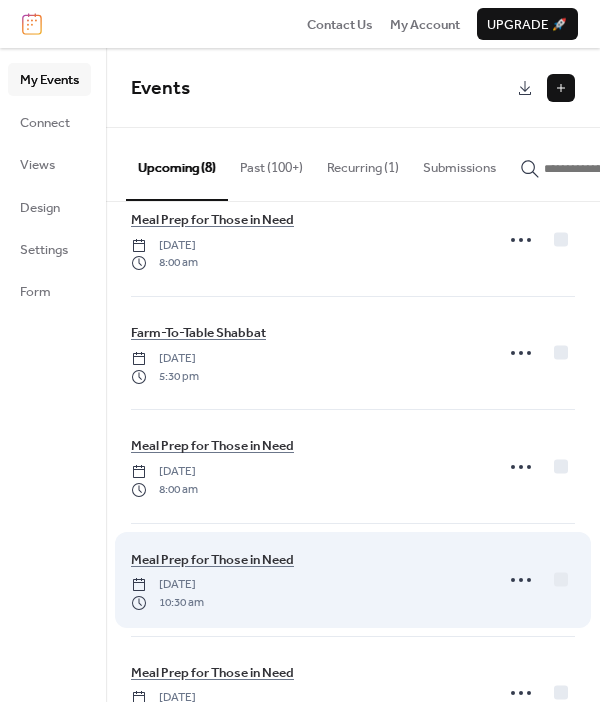 scroll, scrollTop: 374, scrollLeft: 0, axis: vertical 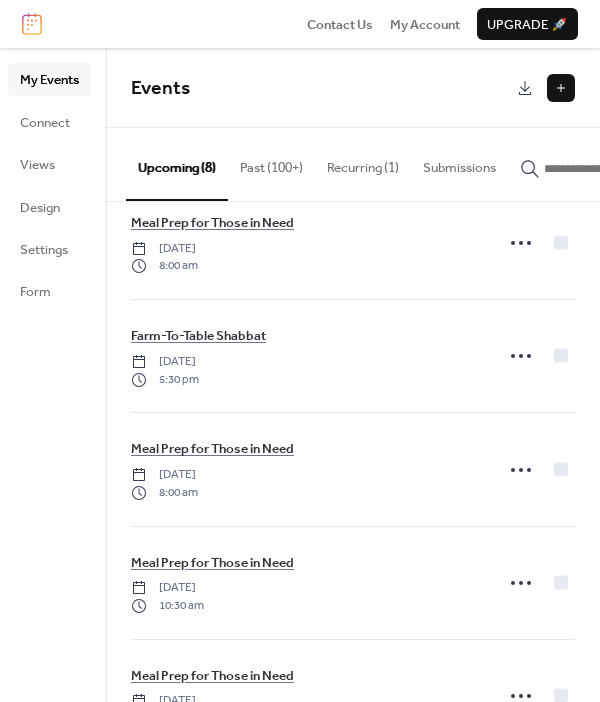 click on "Events" at bounding box center (321, 89) 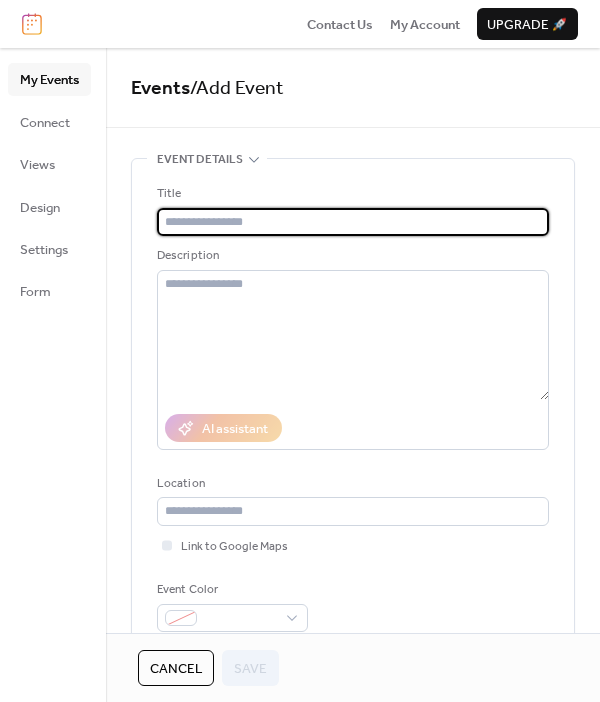 click at bounding box center (353, 222) 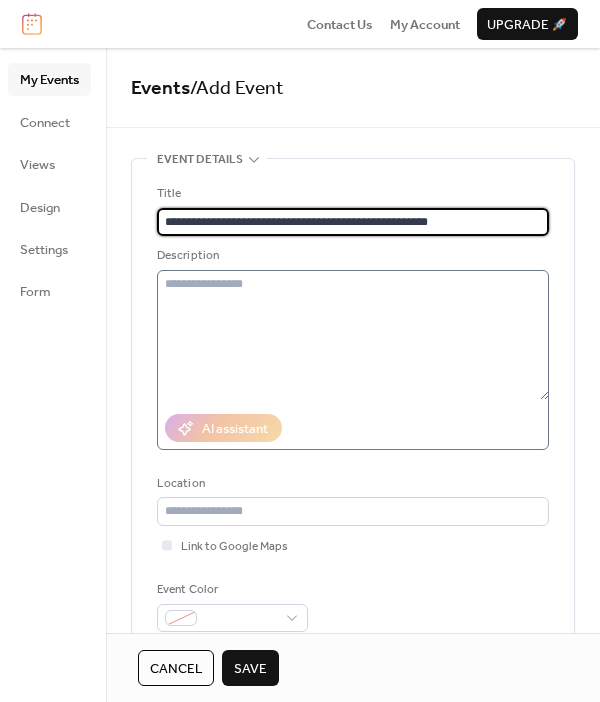 type on "**********" 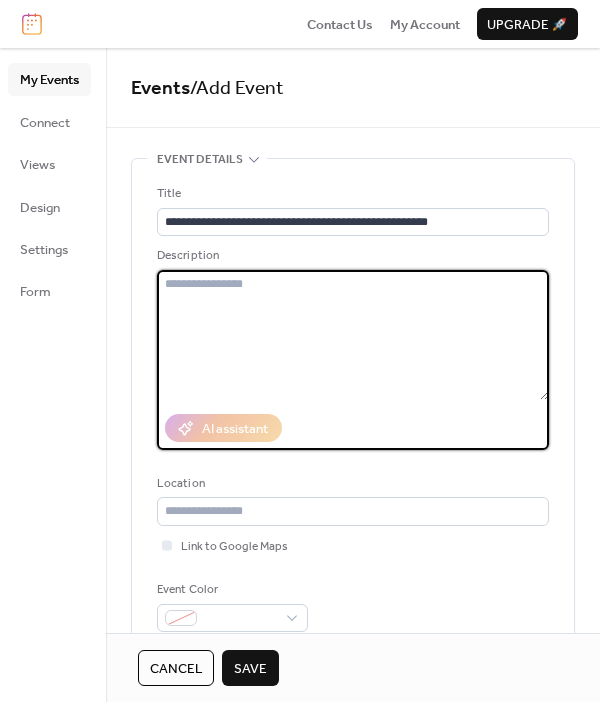 click at bounding box center (353, 335) 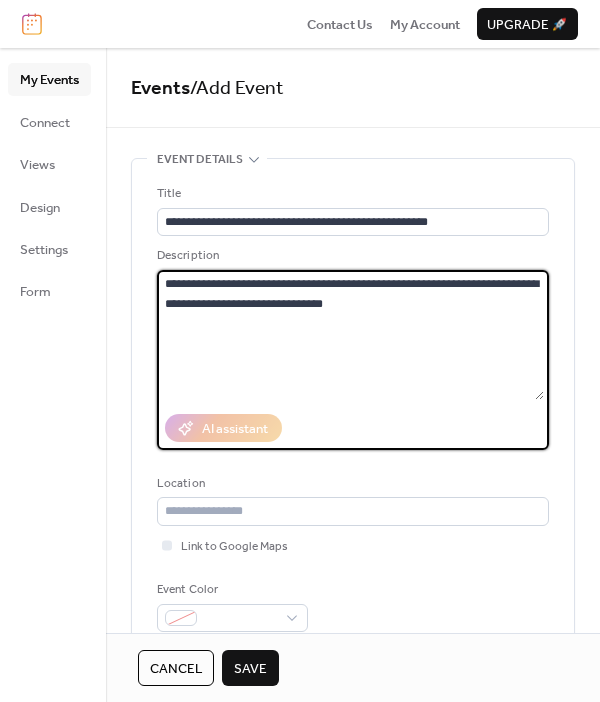 click on "**********" at bounding box center (350, 335) 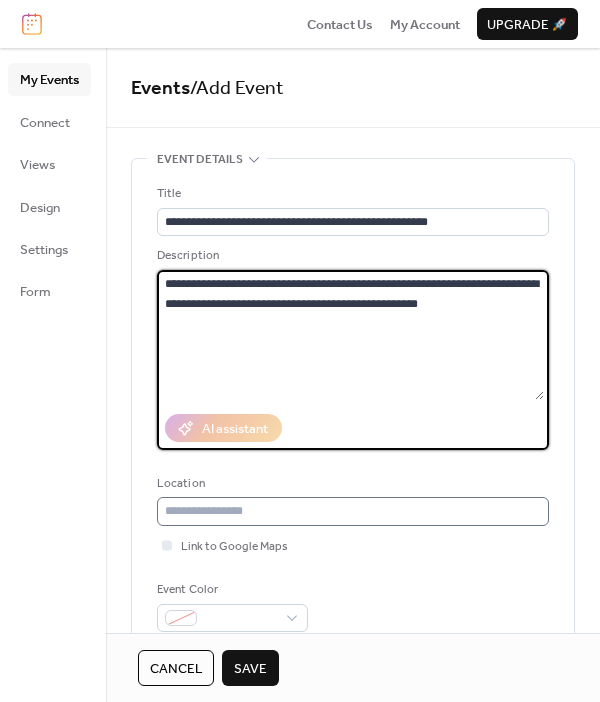 type on "**********" 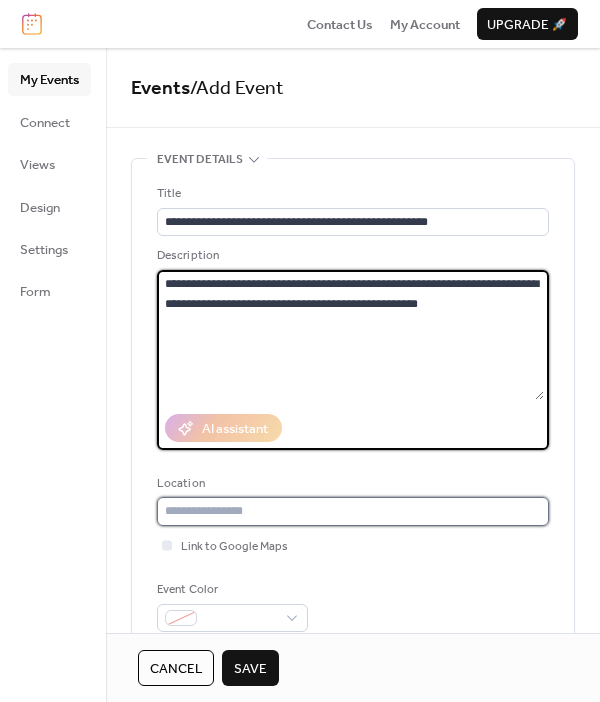 click at bounding box center (353, 511) 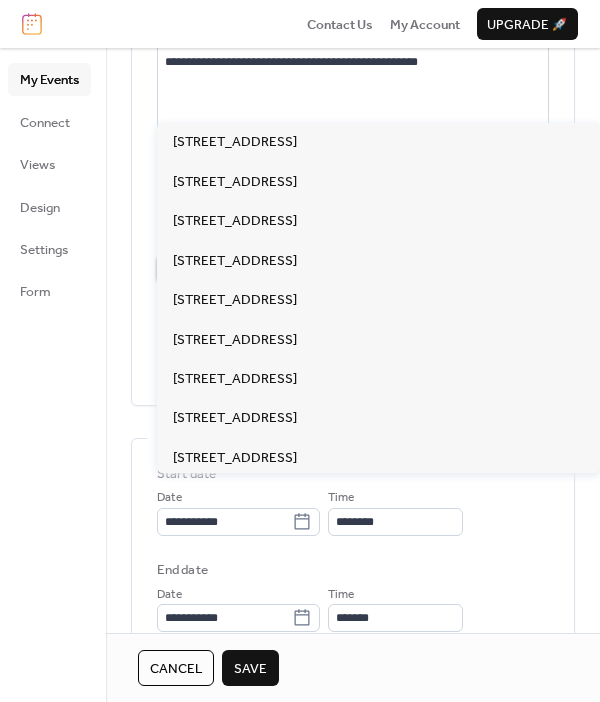 scroll, scrollTop: 227, scrollLeft: 0, axis: vertical 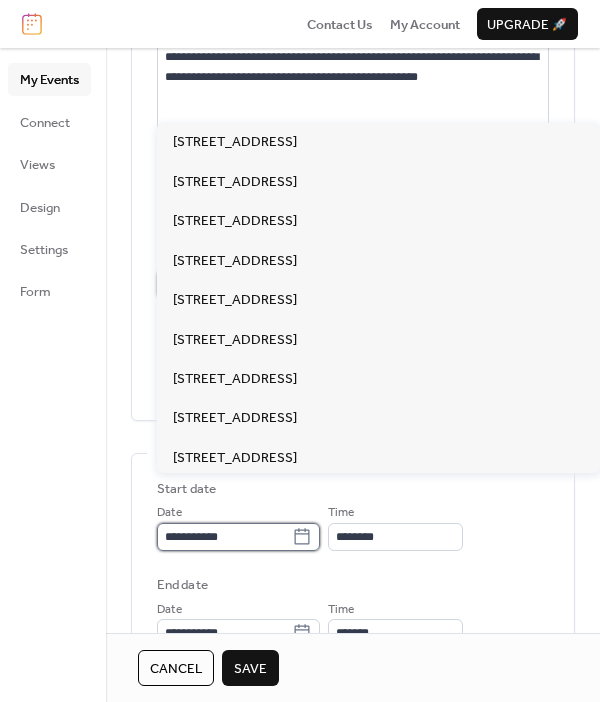 click on "**********" at bounding box center [224, 537] 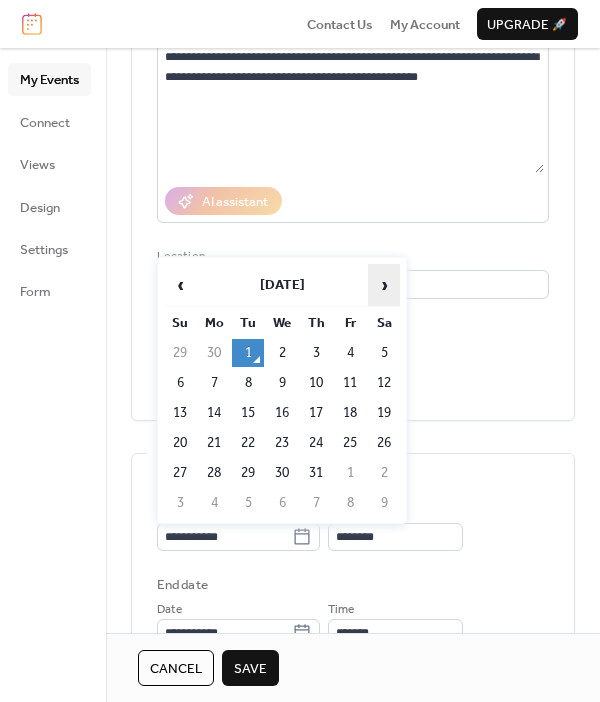 click on "›" at bounding box center (384, 285) 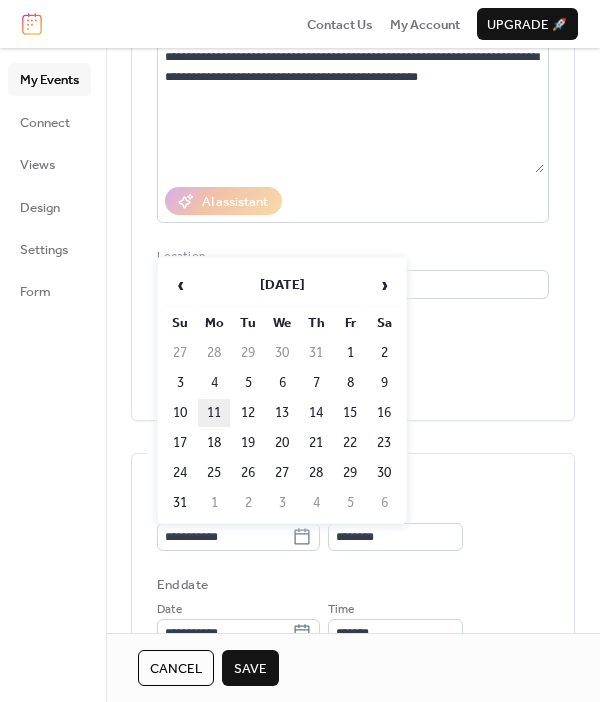 click on "11" at bounding box center (214, 413) 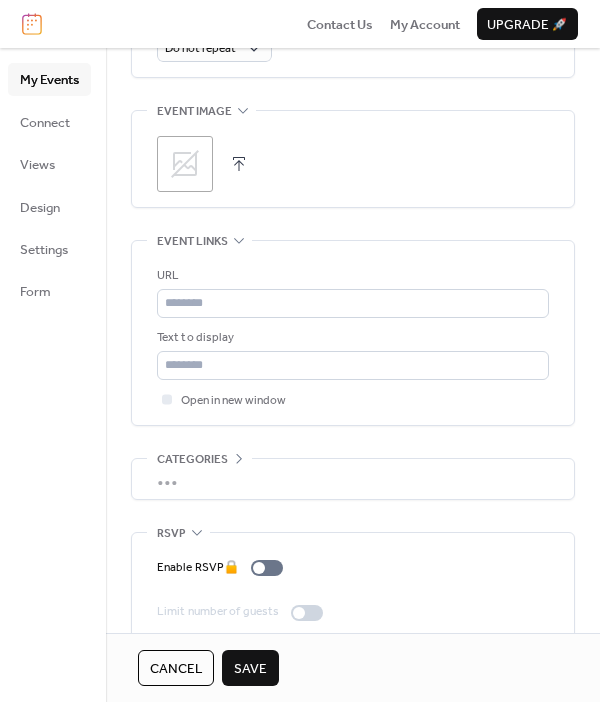 scroll, scrollTop: 1018, scrollLeft: 0, axis: vertical 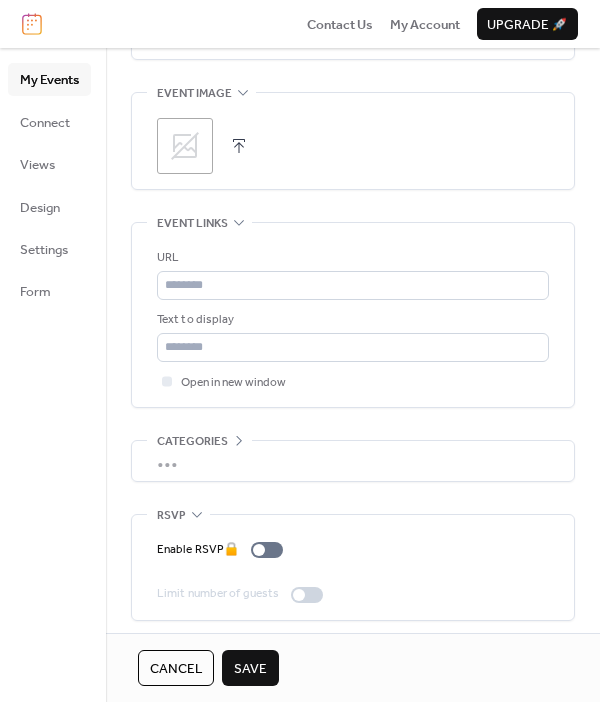 click on "Save" at bounding box center [250, 669] 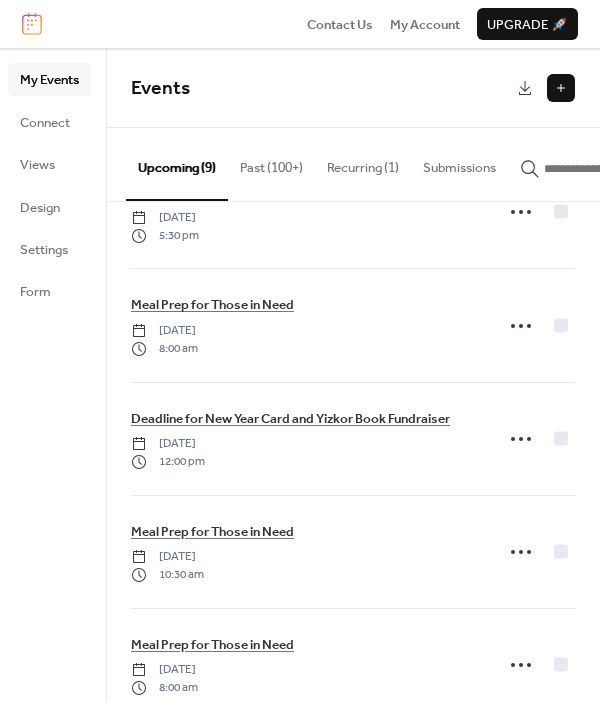 scroll, scrollTop: 559, scrollLeft: 0, axis: vertical 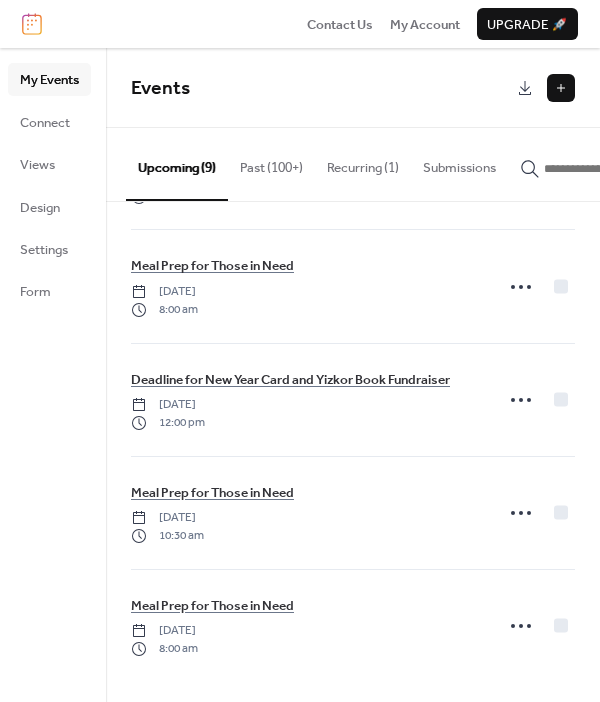 click at bounding box center [561, 88] 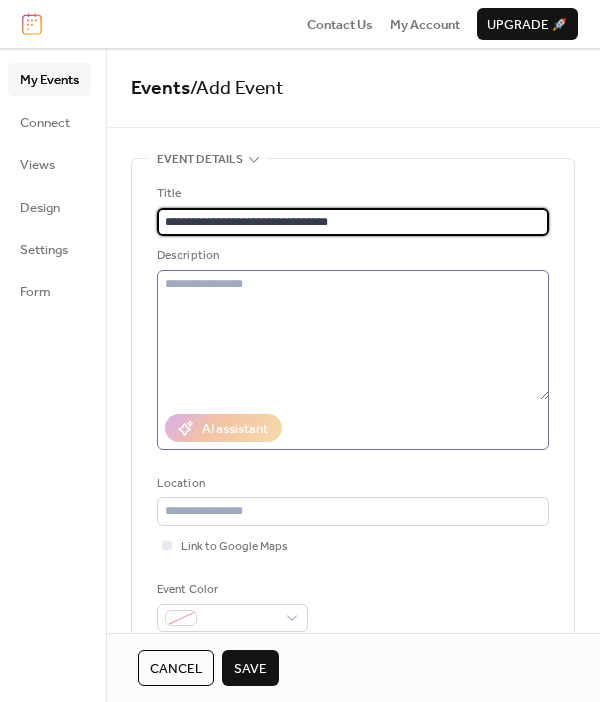 type on "**********" 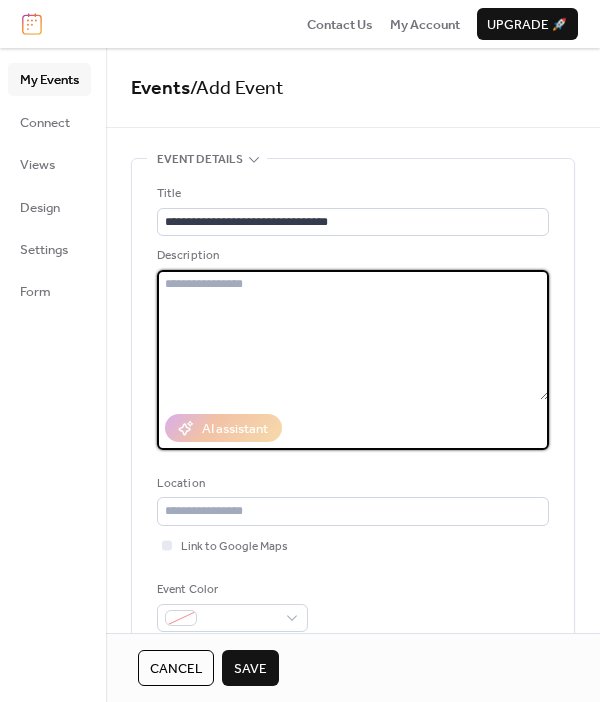 click at bounding box center [353, 335] 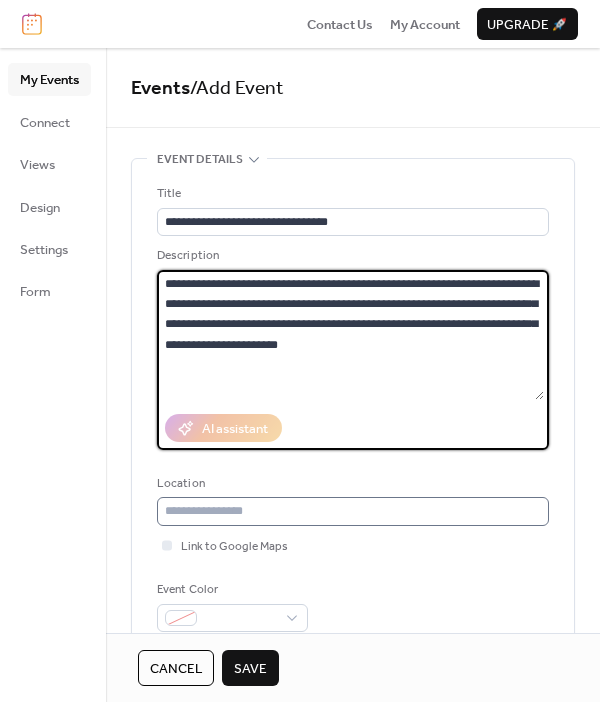 type on "**********" 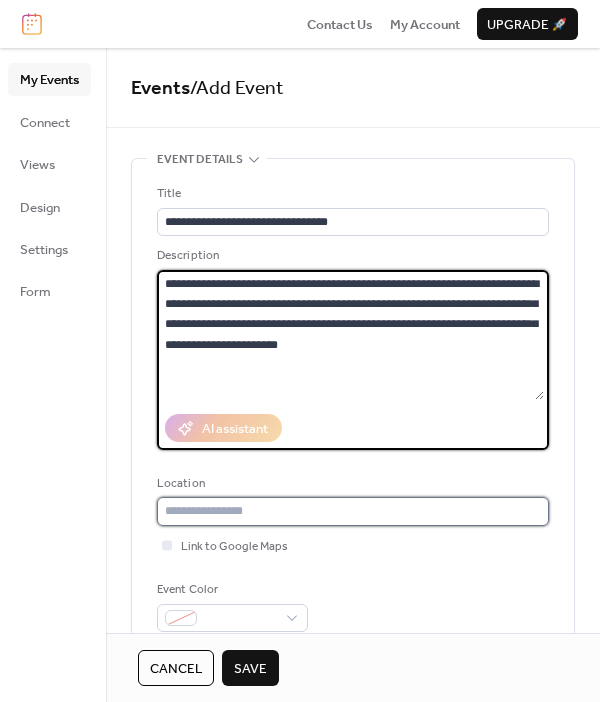 click at bounding box center (353, 511) 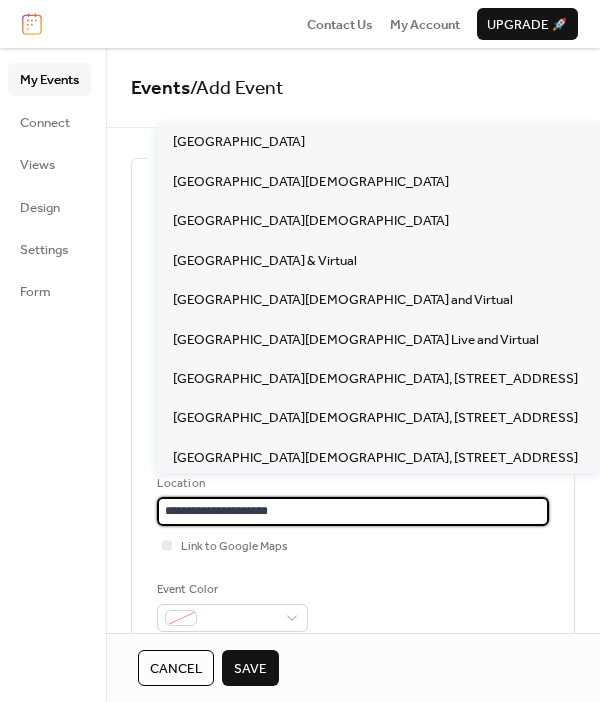 type on "**********" 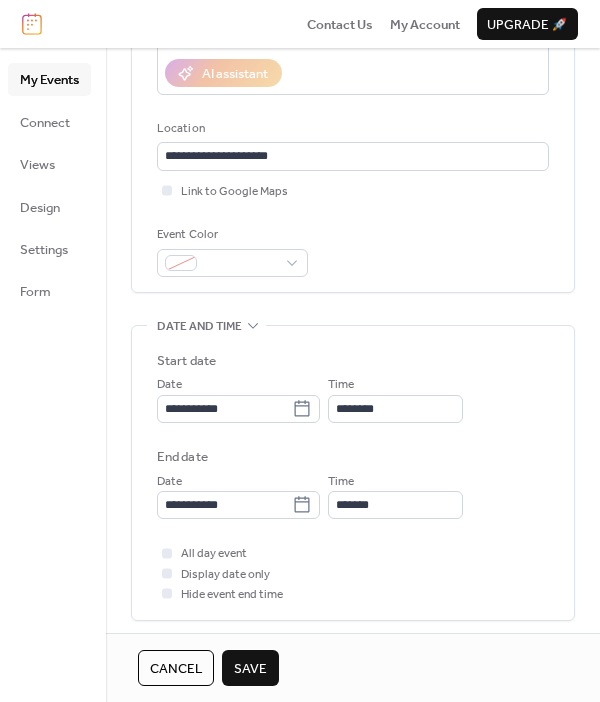 scroll, scrollTop: 391, scrollLeft: 0, axis: vertical 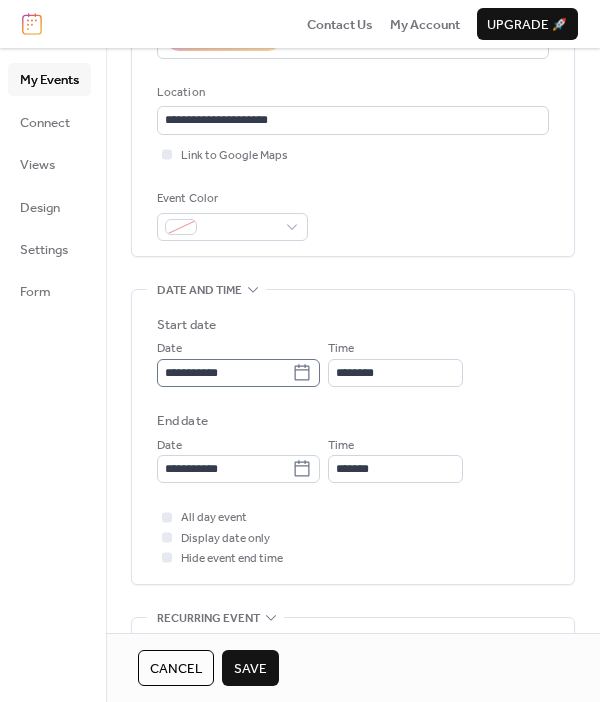 click 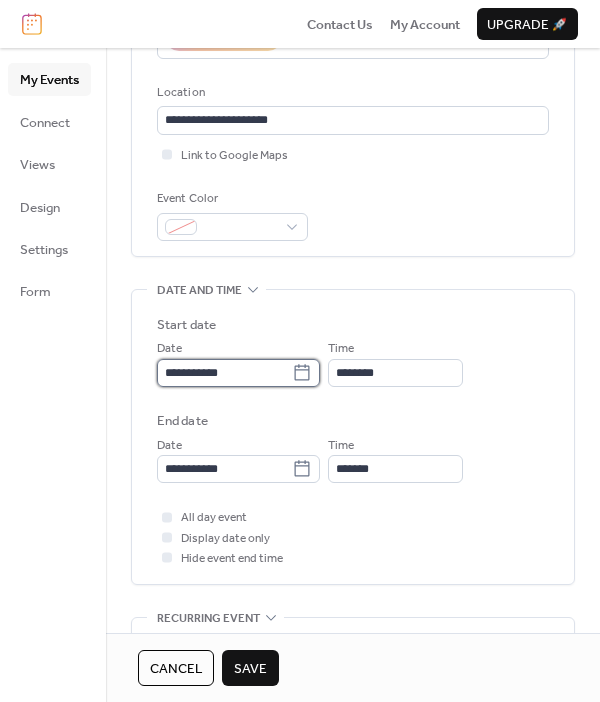 click on "**********" at bounding box center (224, 373) 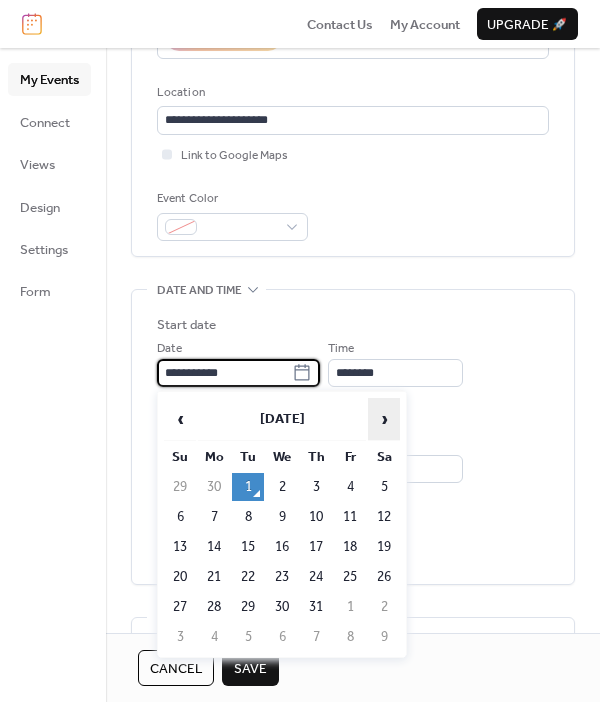 click on "›" at bounding box center (384, 419) 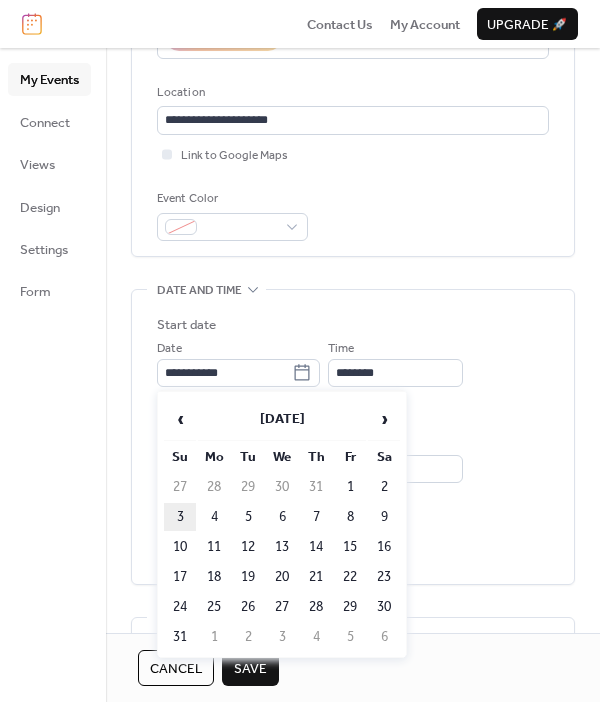 click on "3" at bounding box center [180, 517] 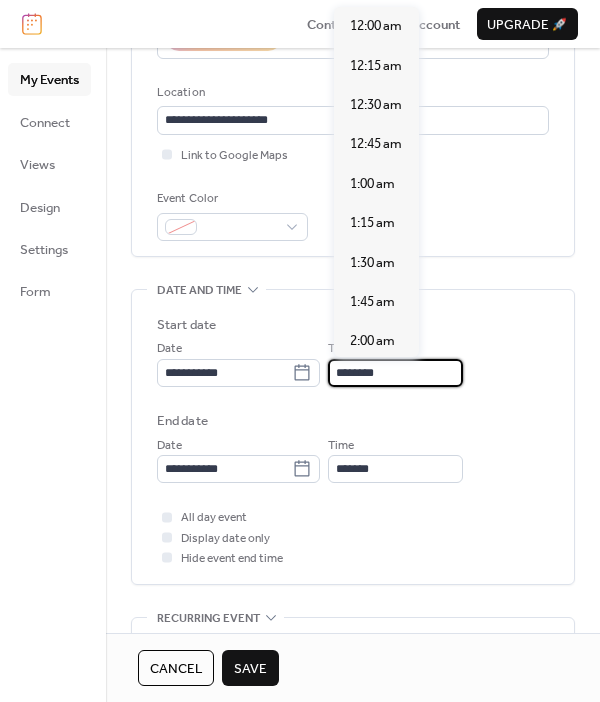 scroll, scrollTop: 1906, scrollLeft: 0, axis: vertical 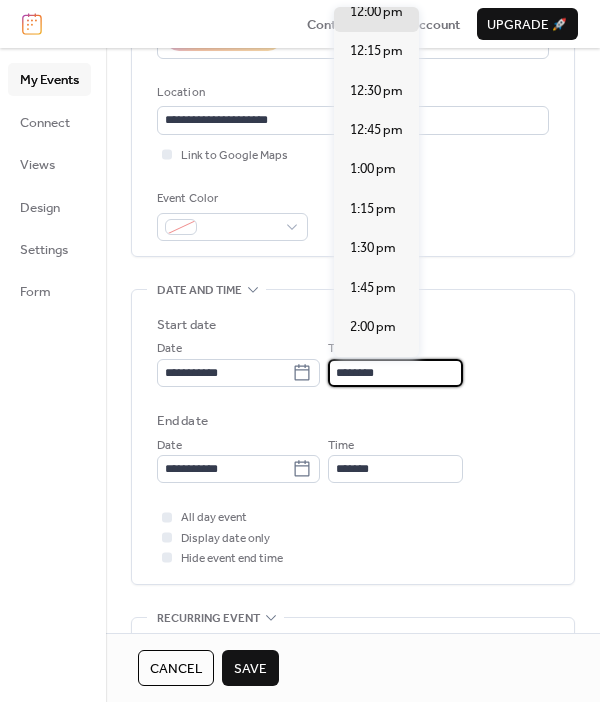 click on "********" at bounding box center [395, 373] 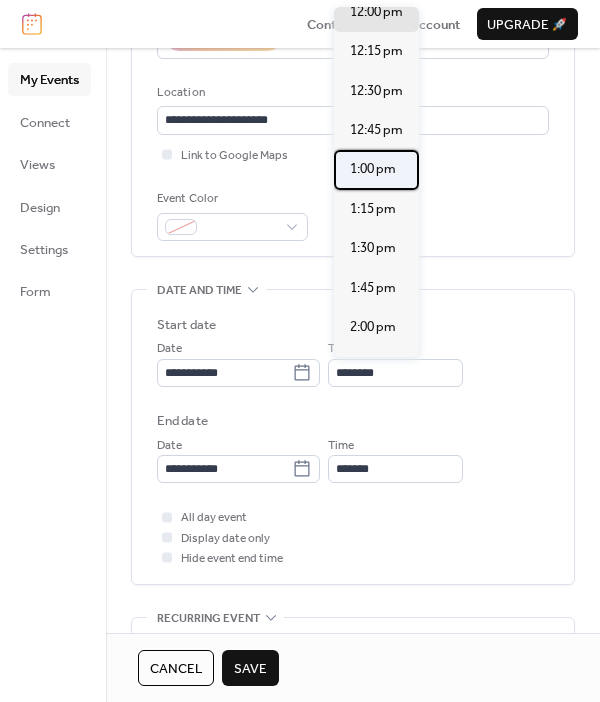 click on "1:00 pm" at bounding box center [373, 169] 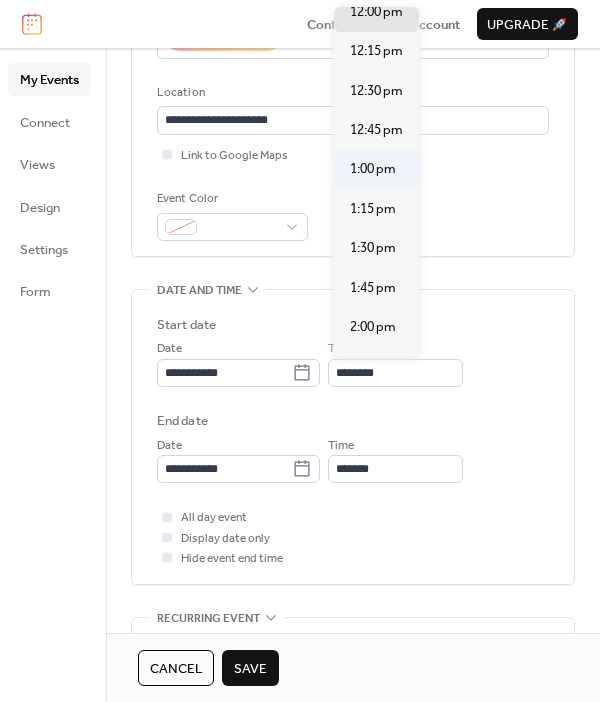 type on "*******" 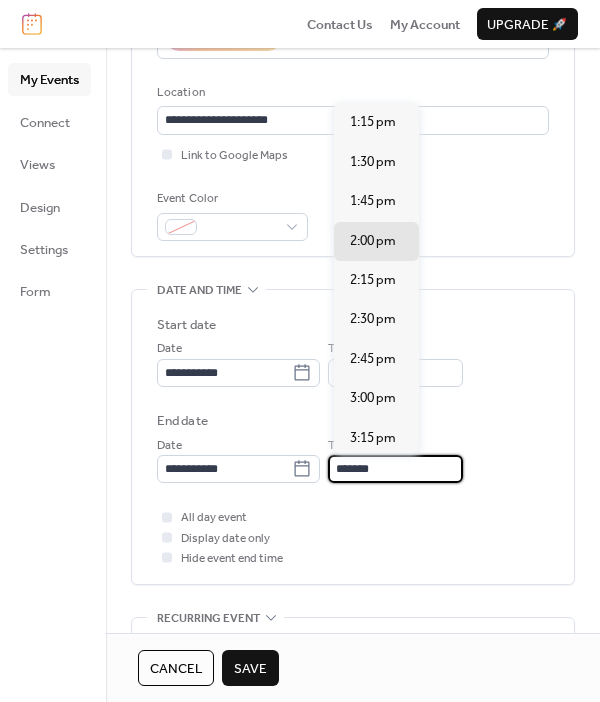 click on "*******" at bounding box center (395, 469) 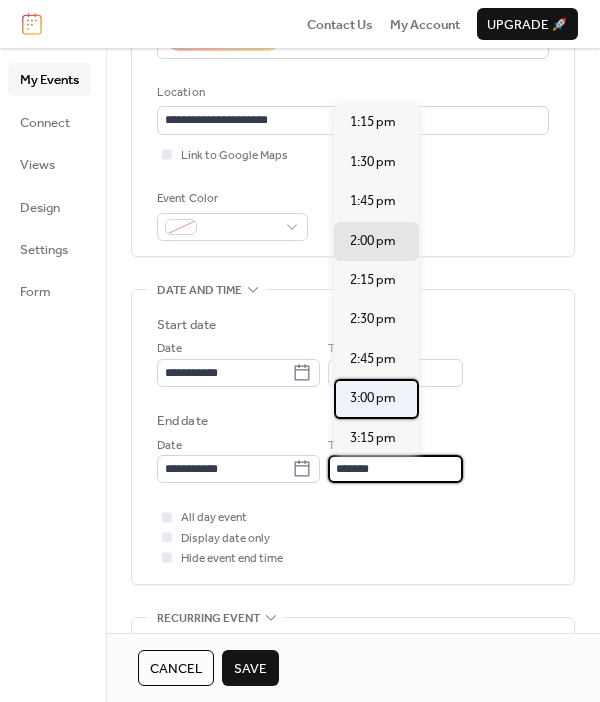 click on "3:00 pm" at bounding box center [373, 398] 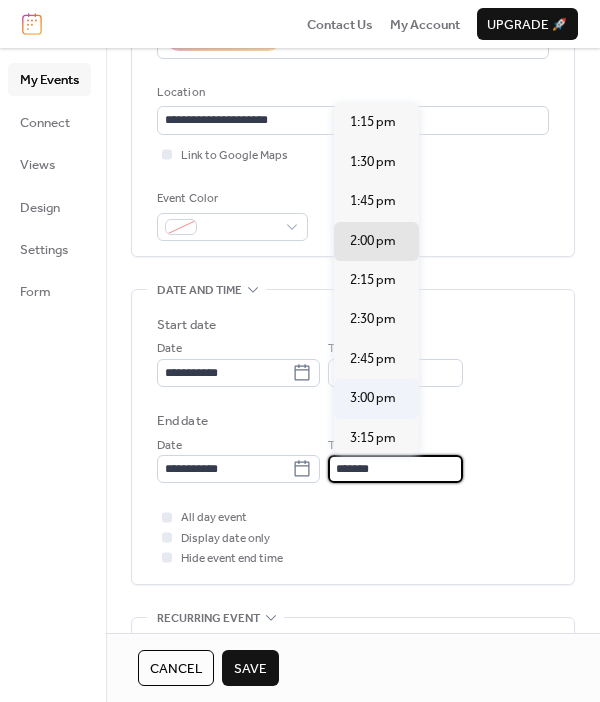 type on "*******" 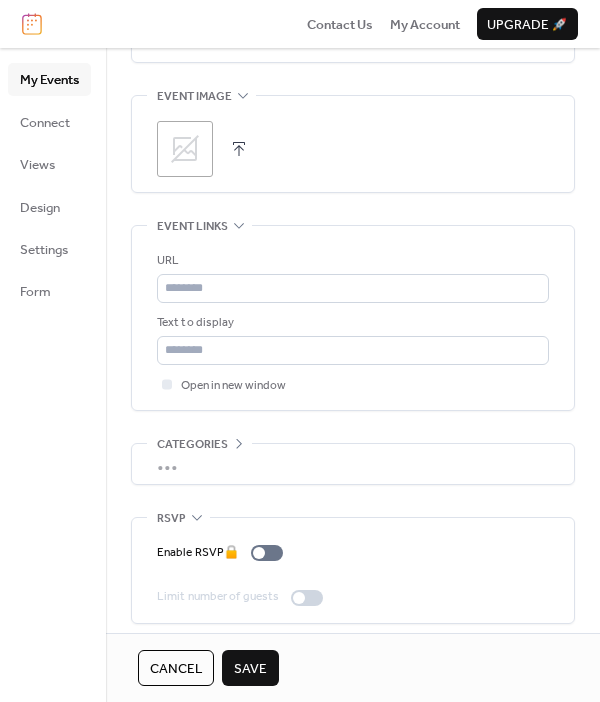 scroll, scrollTop: 1018, scrollLeft: 0, axis: vertical 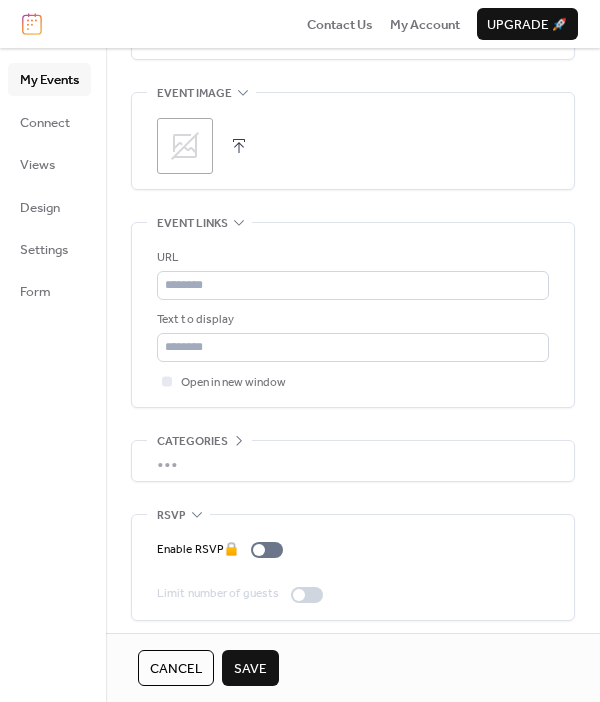 click on "Save" at bounding box center [250, 669] 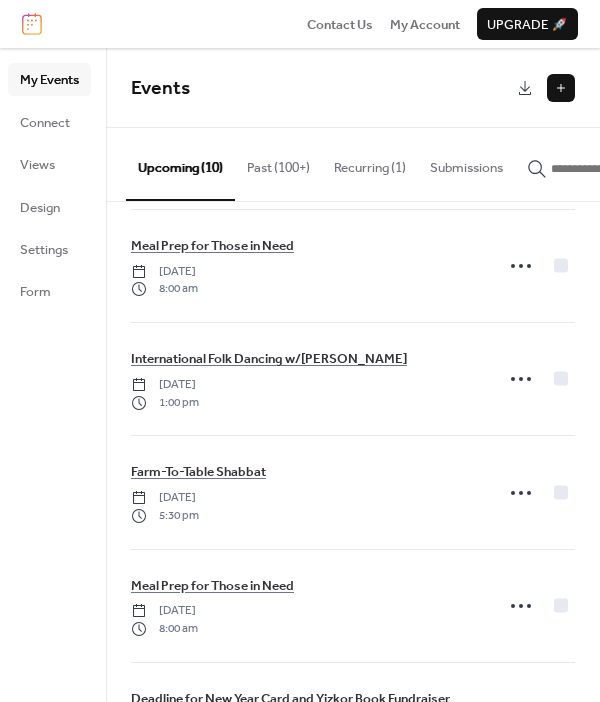 scroll, scrollTop: 420, scrollLeft: 0, axis: vertical 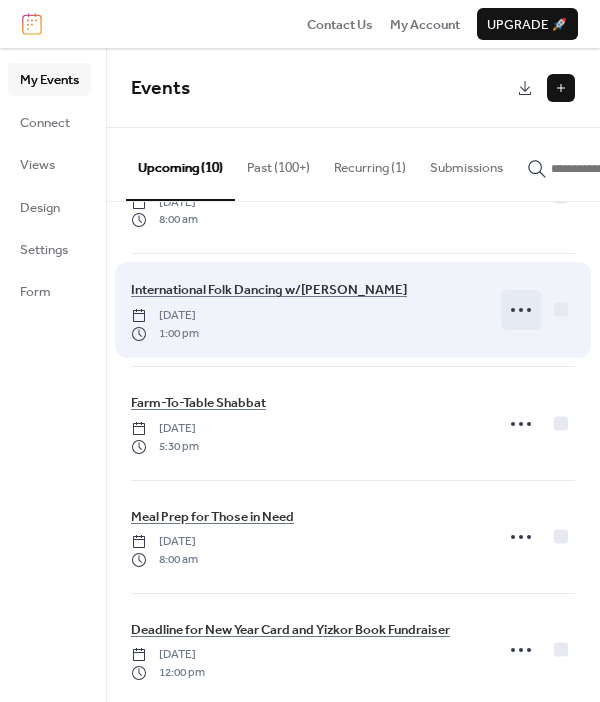 click 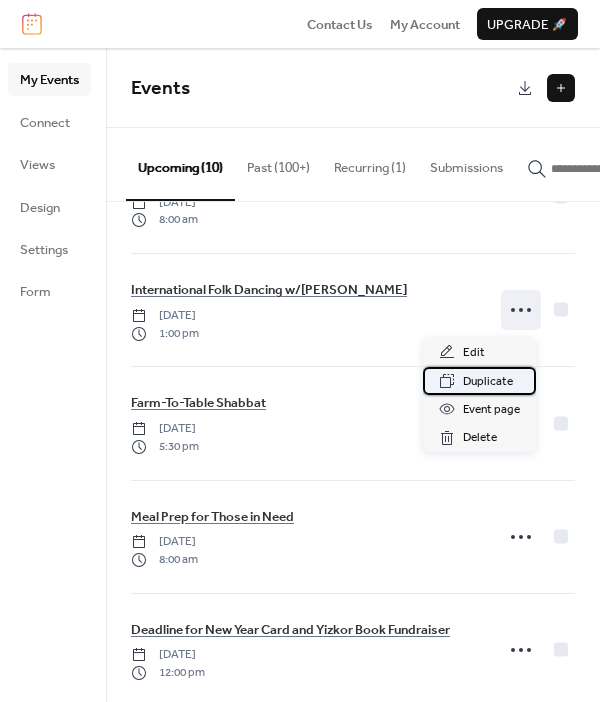 click on "Duplicate" at bounding box center (488, 382) 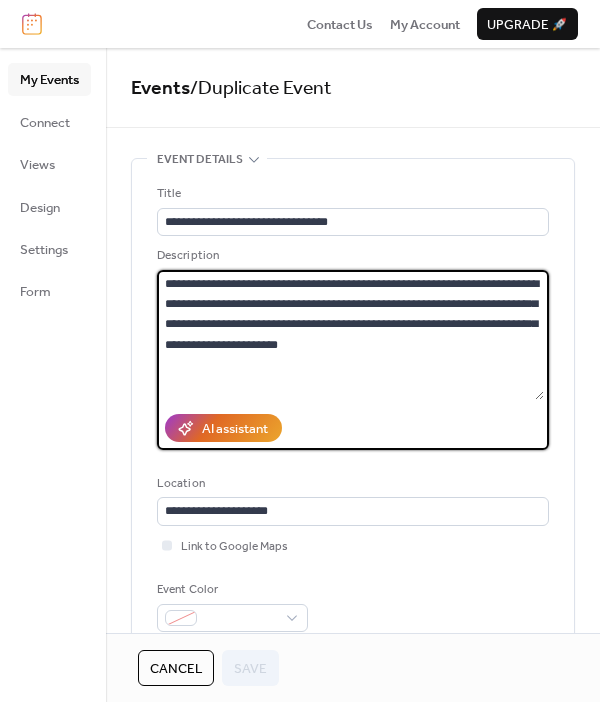 click on "**********" at bounding box center (350, 335) 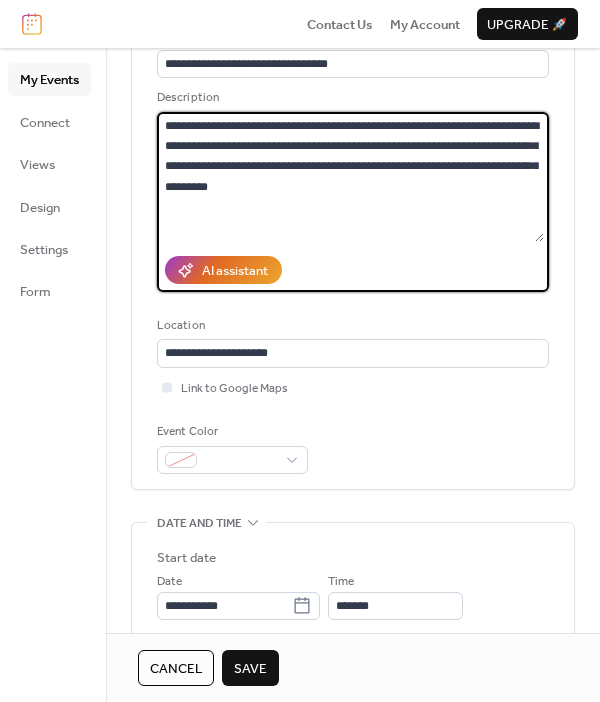 scroll, scrollTop: 274, scrollLeft: 0, axis: vertical 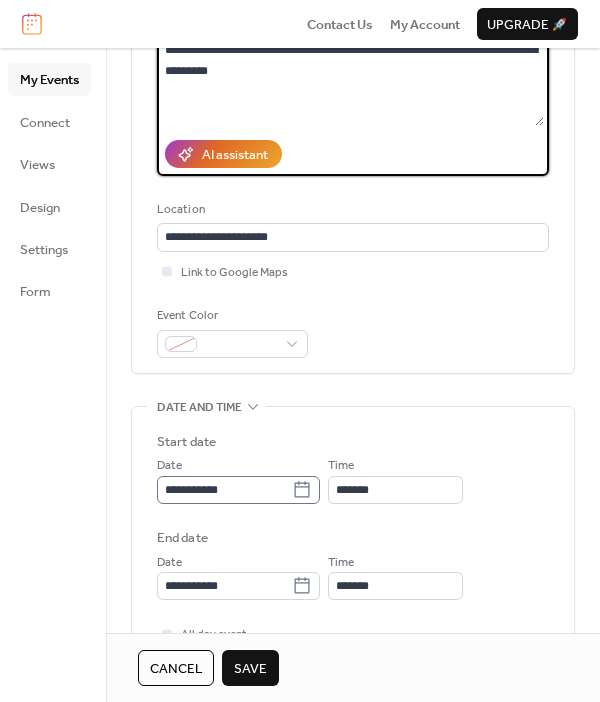 type on "**********" 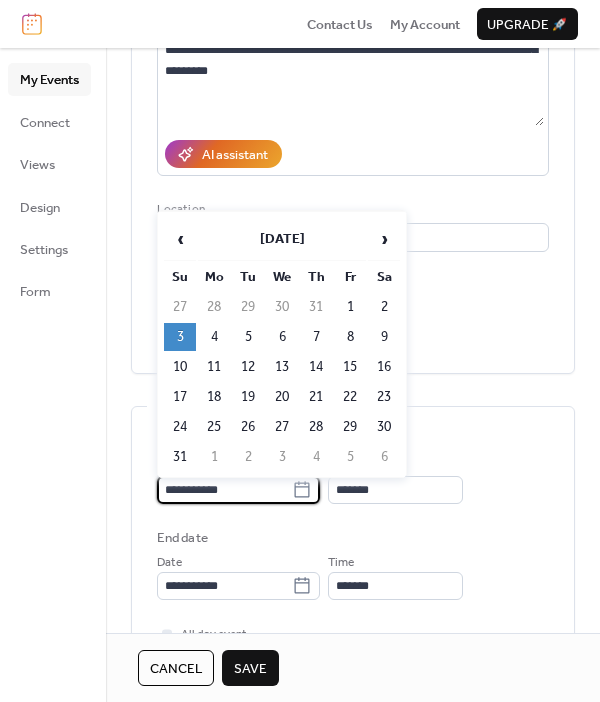 click on "**********" at bounding box center (224, 490) 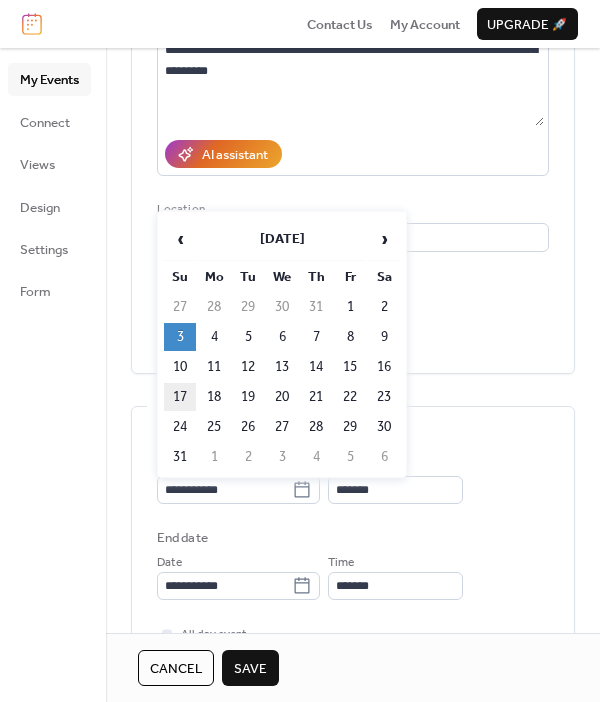 click on "17" at bounding box center (180, 397) 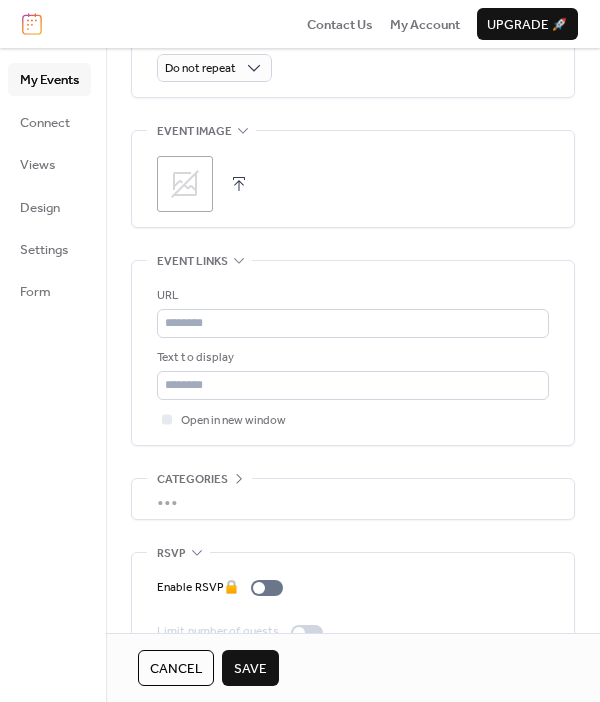 scroll, scrollTop: 1018, scrollLeft: 0, axis: vertical 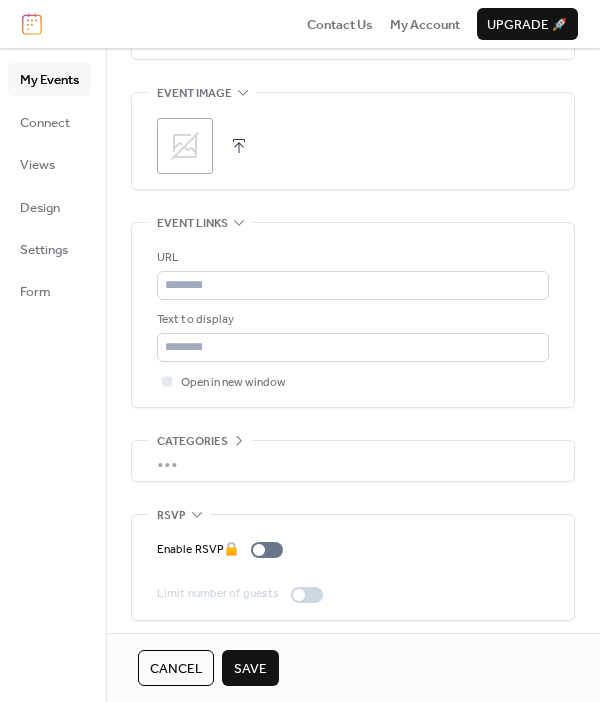 click on "Save" at bounding box center [250, 669] 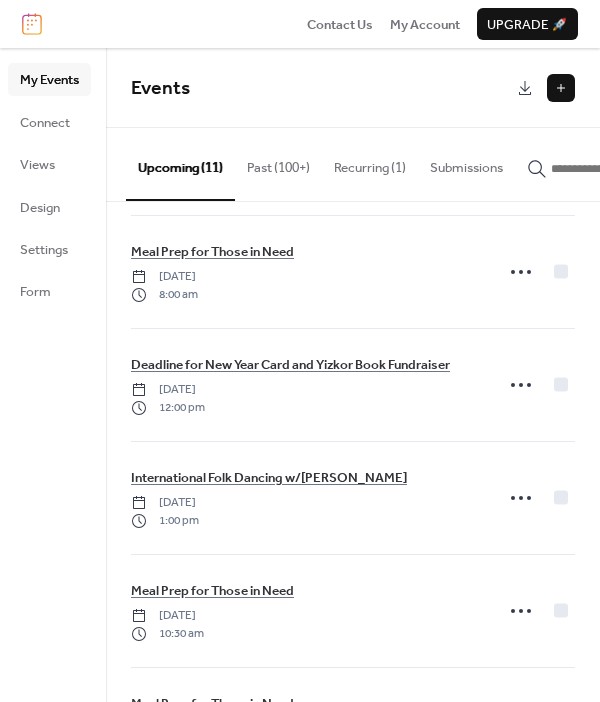 scroll, scrollTop: 785, scrollLeft: 0, axis: vertical 